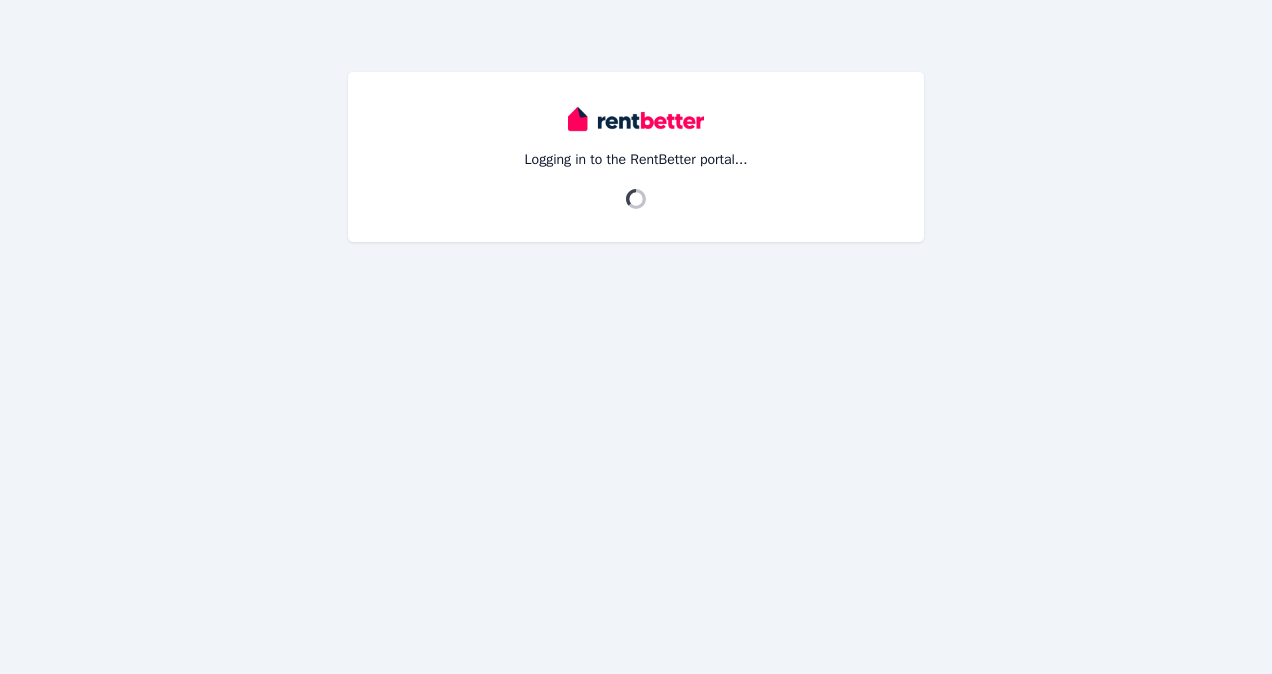 scroll, scrollTop: 0, scrollLeft: 0, axis: both 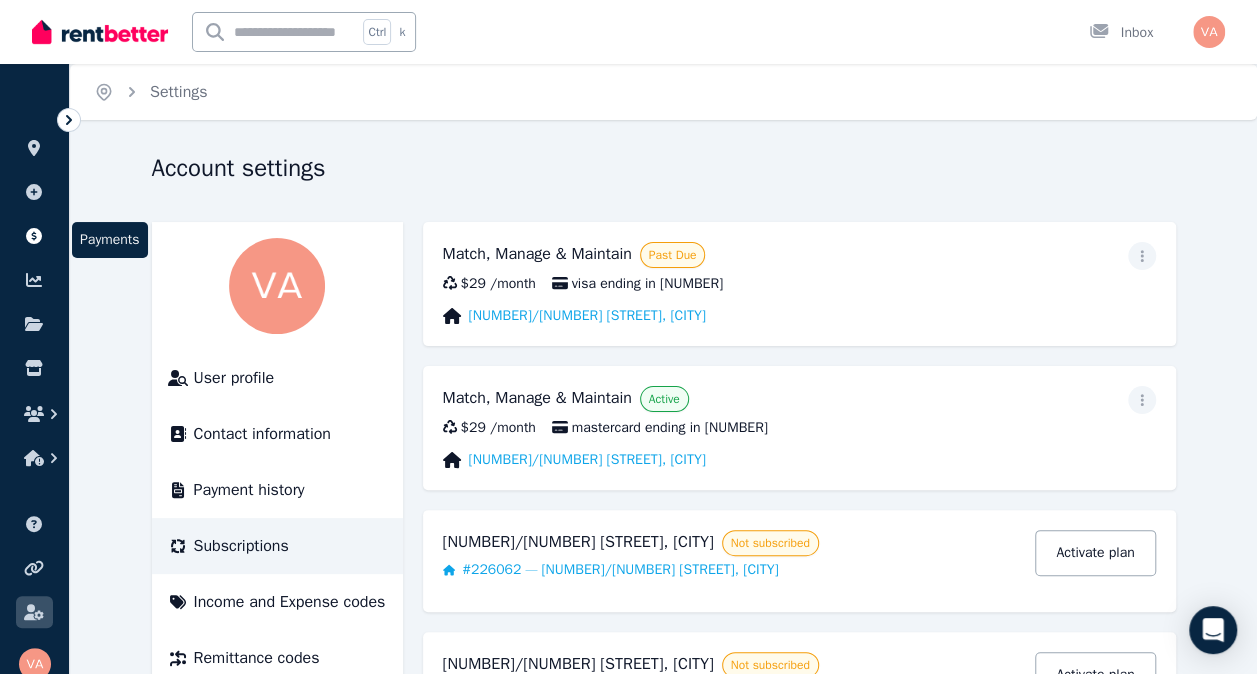 click 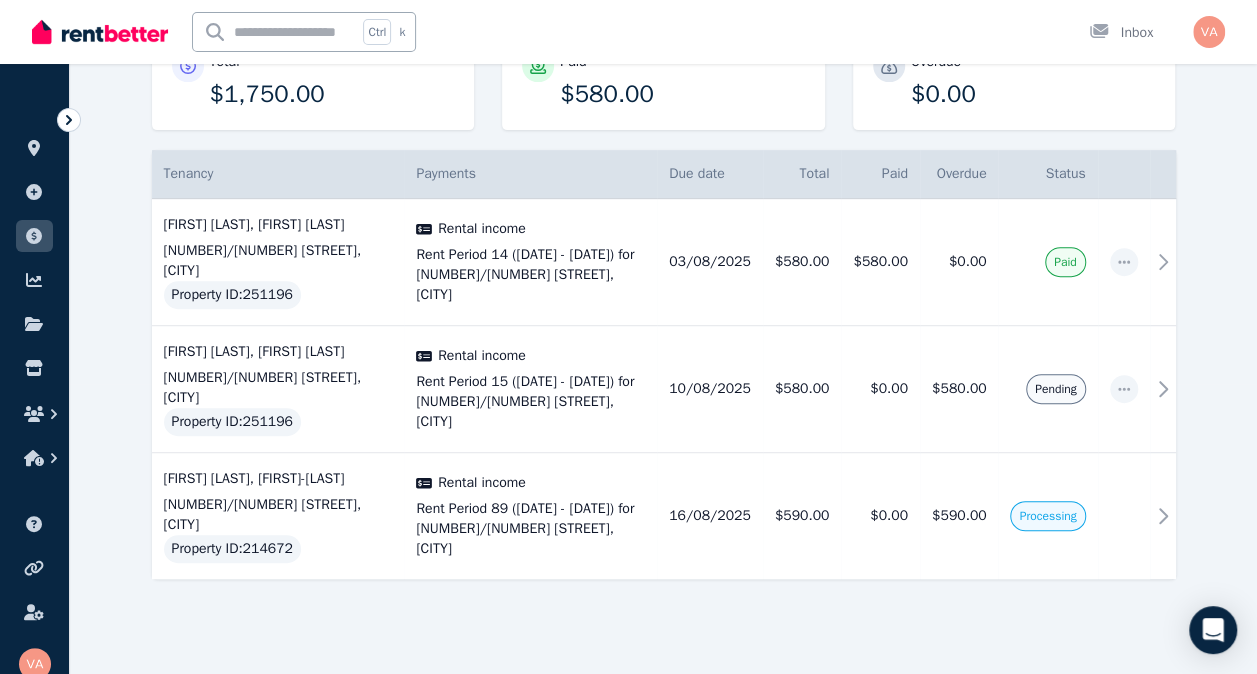 scroll, scrollTop: 301, scrollLeft: 0, axis: vertical 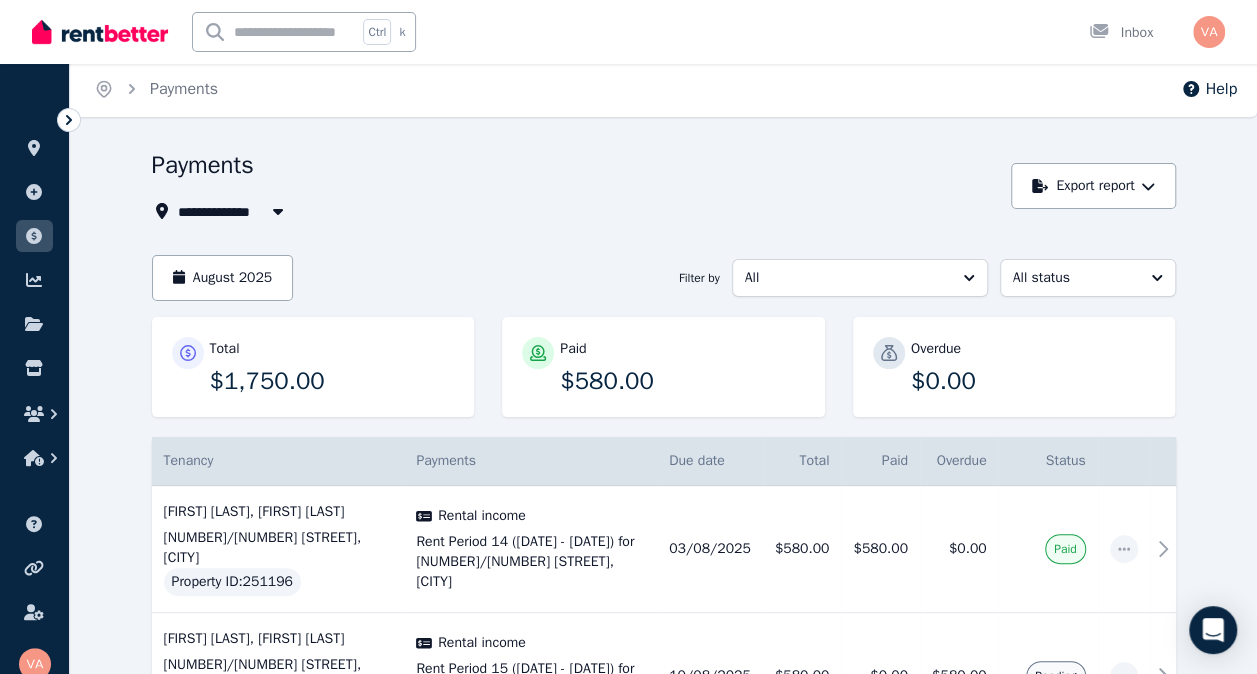 click 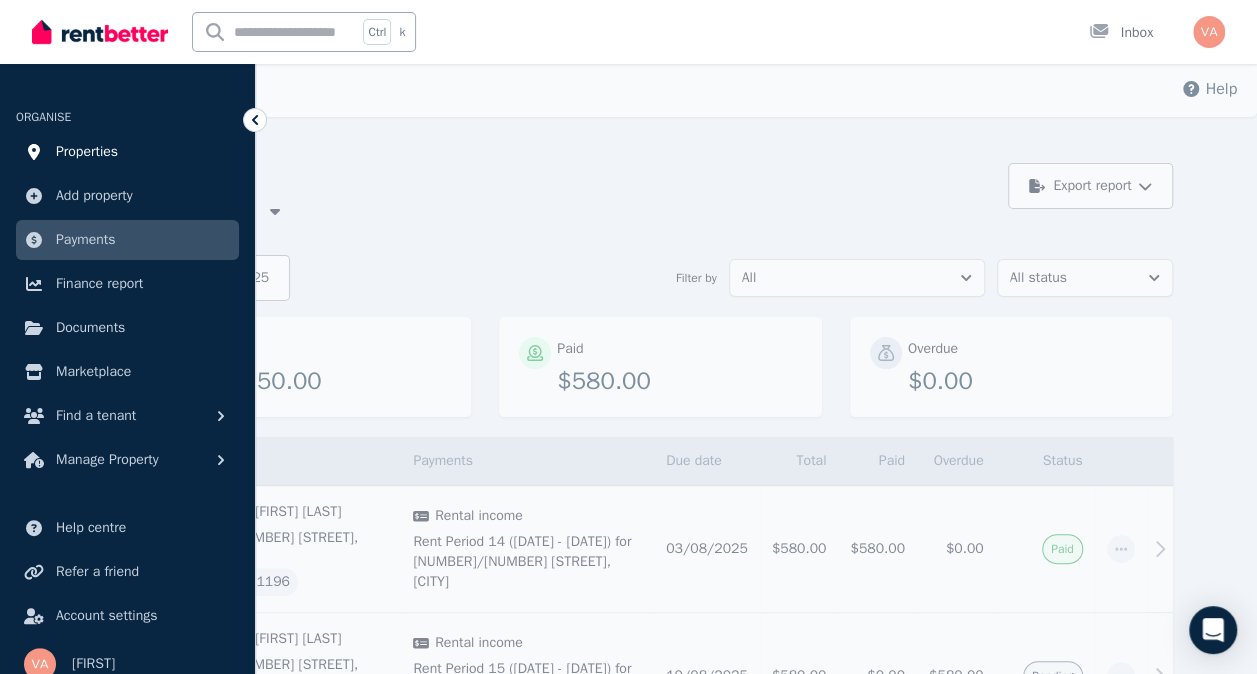 click on "Properties" at bounding box center [87, 152] 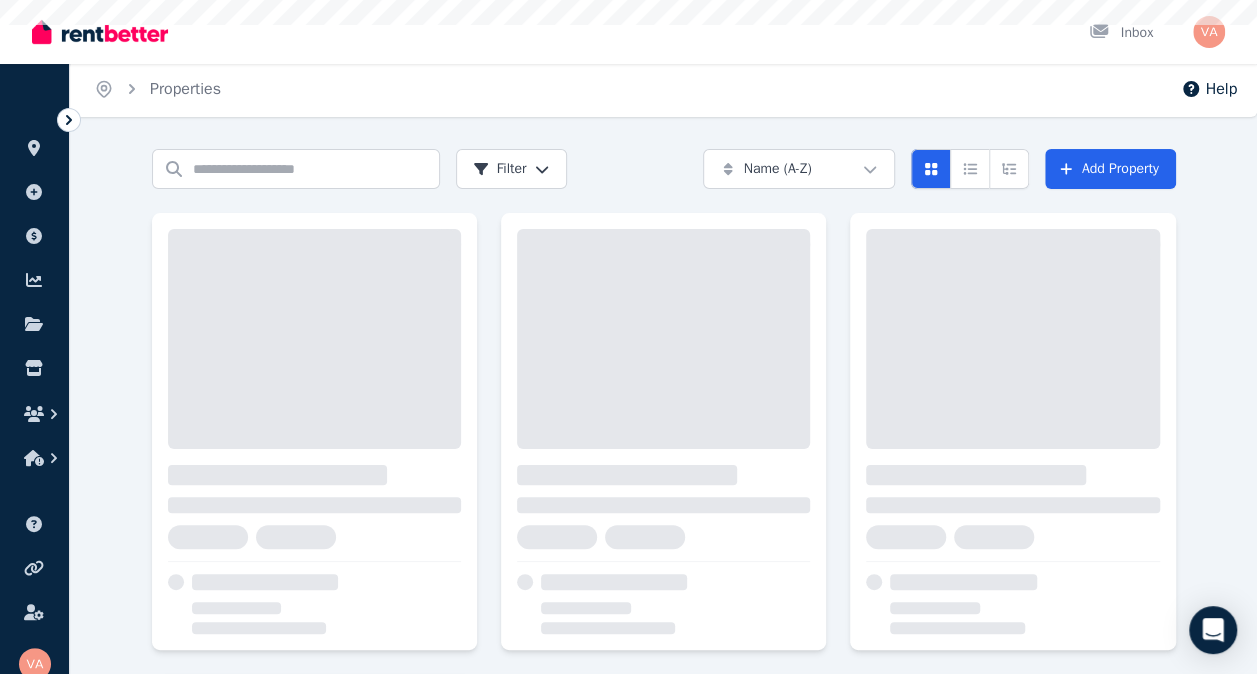 scroll, scrollTop: 0, scrollLeft: 0, axis: both 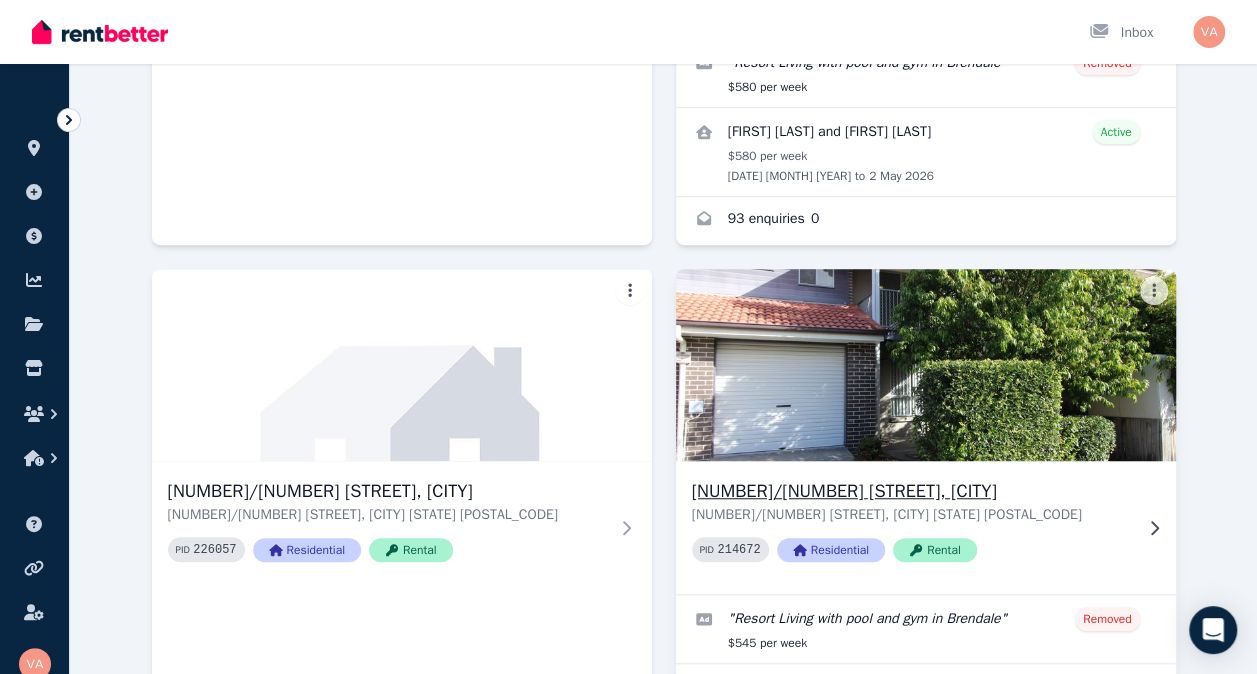 click on "[NUMBER]/[NUMBER] [STREET], [CITY] [STATE] [POSTAL_CODE]" at bounding box center [912, 515] 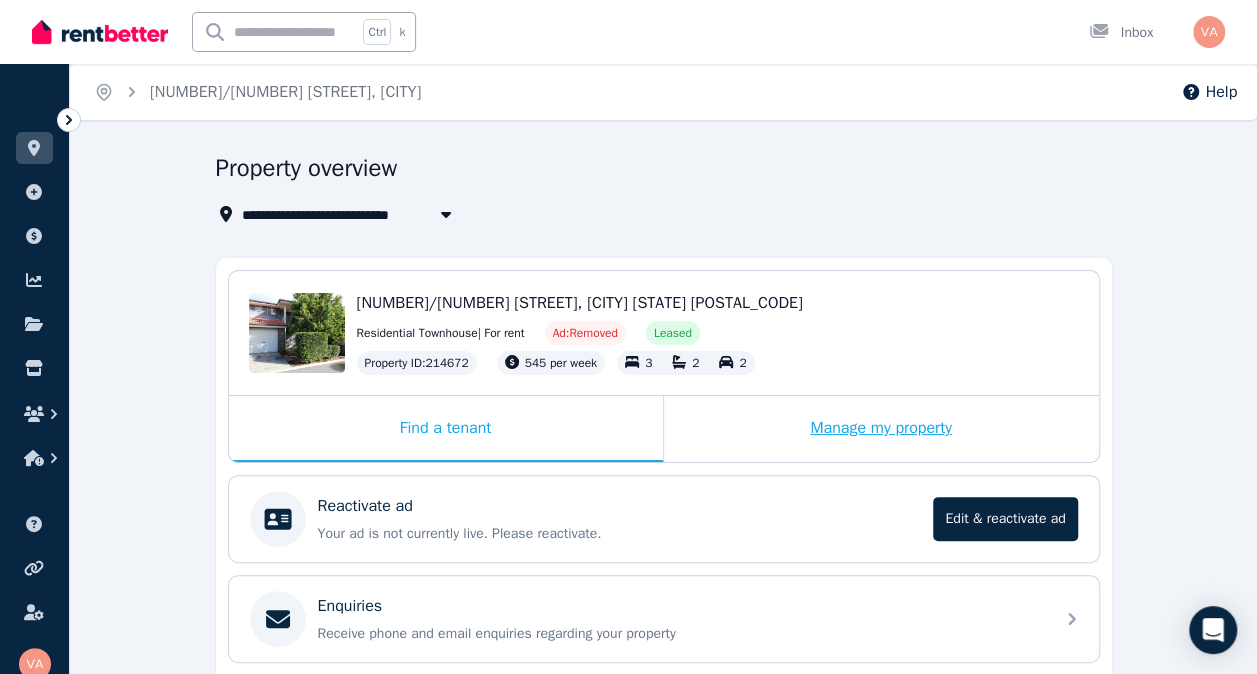 click on "Manage my property" at bounding box center (881, 429) 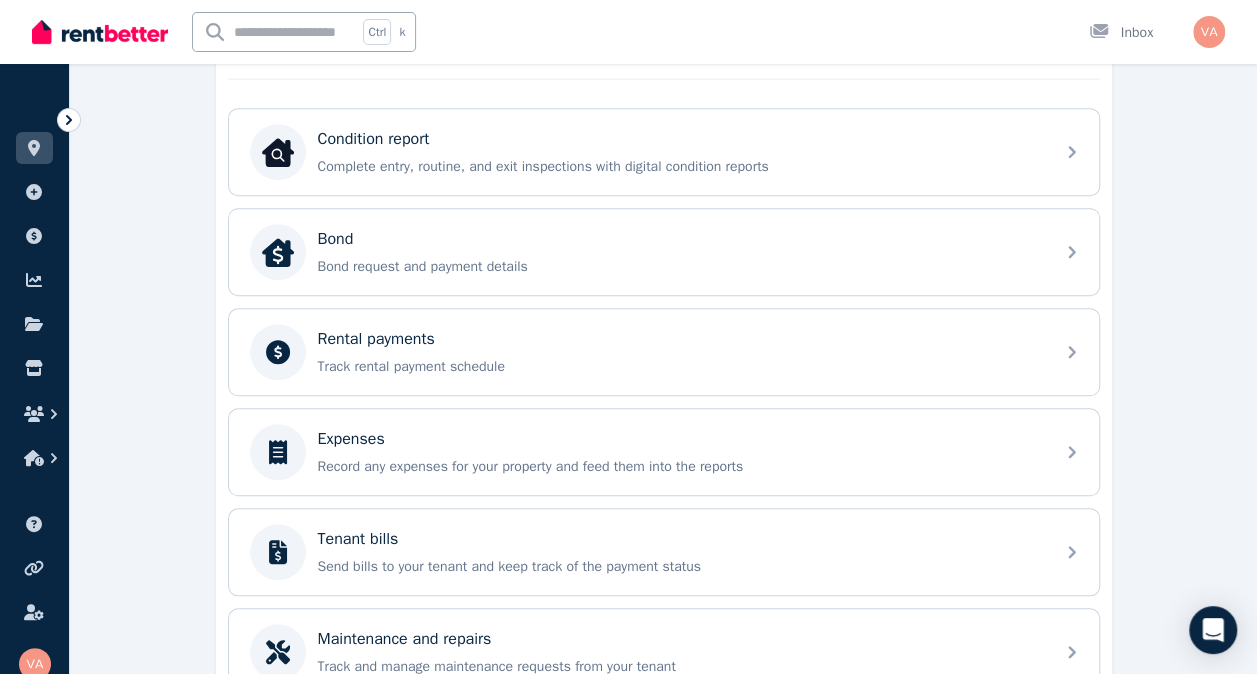 scroll, scrollTop: 642, scrollLeft: 0, axis: vertical 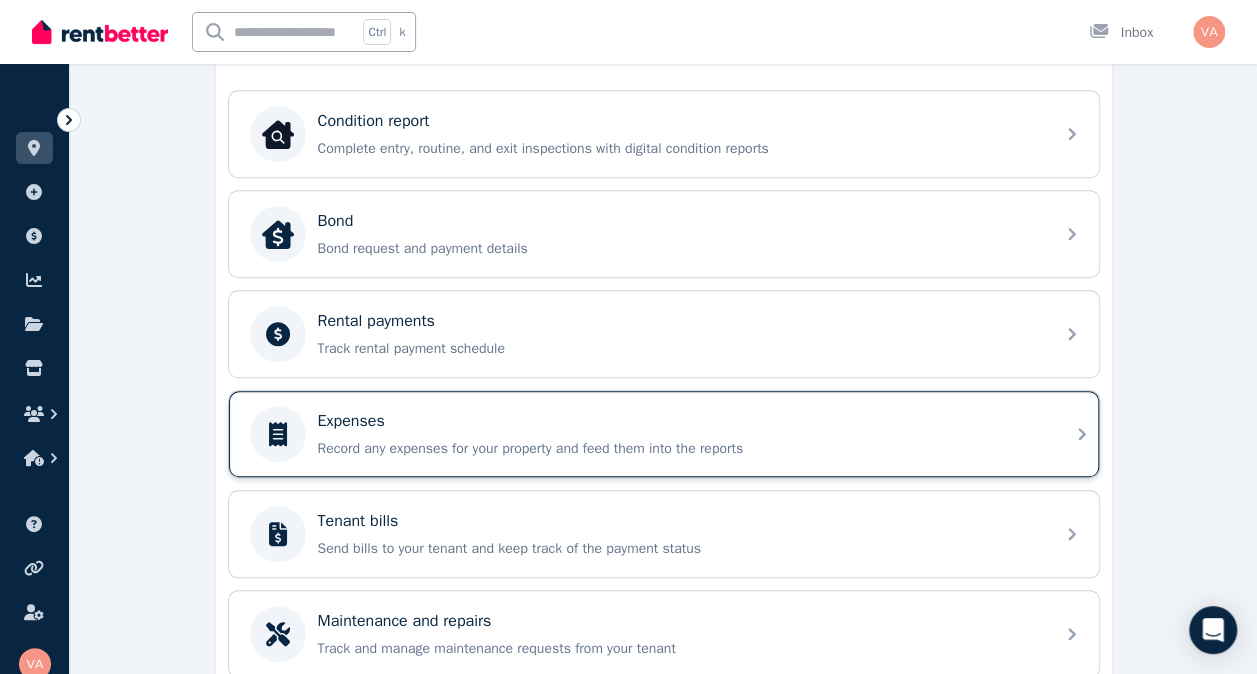 click on "Expenses" at bounding box center (680, 421) 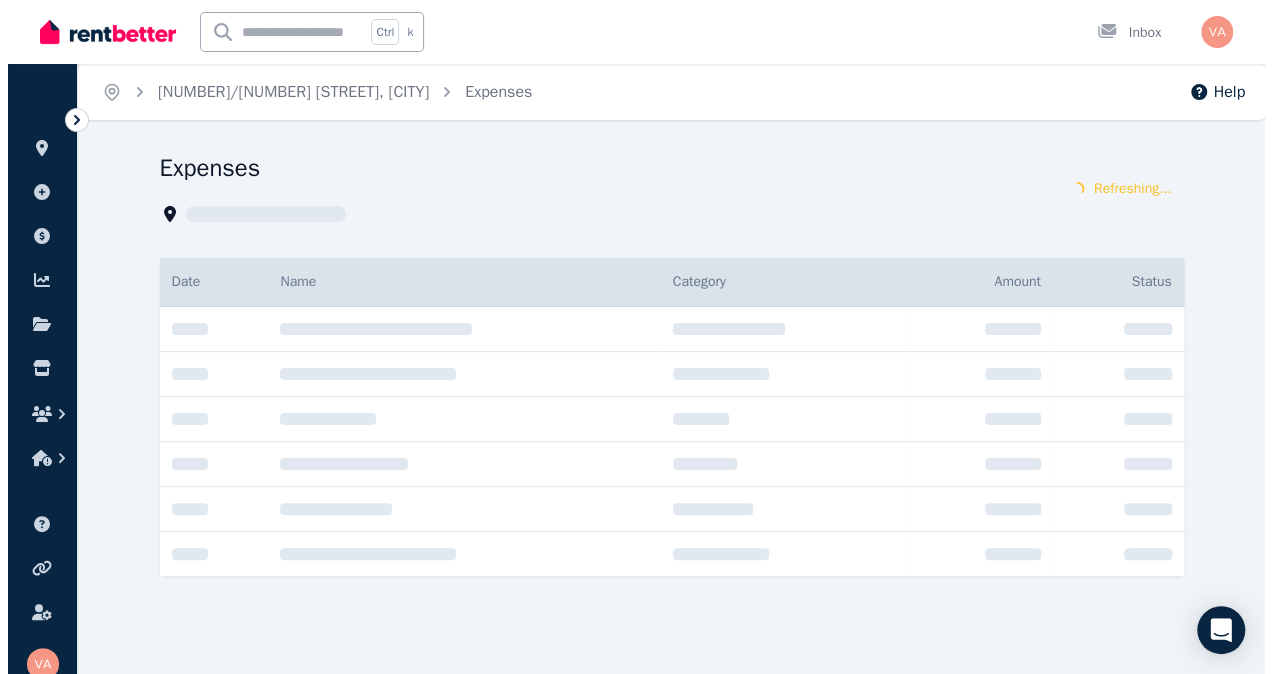 scroll, scrollTop: 0, scrollLeft: 0, axis: both 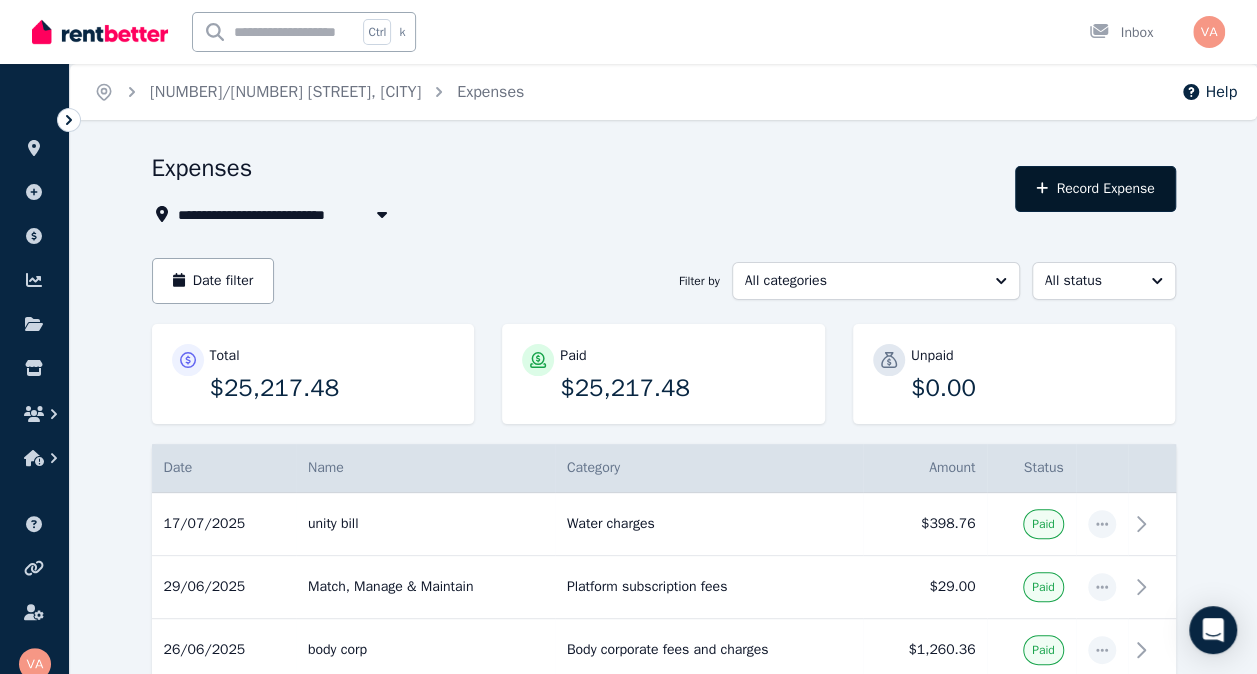 click on "Record Expense" at bounding box center (1095, 189) 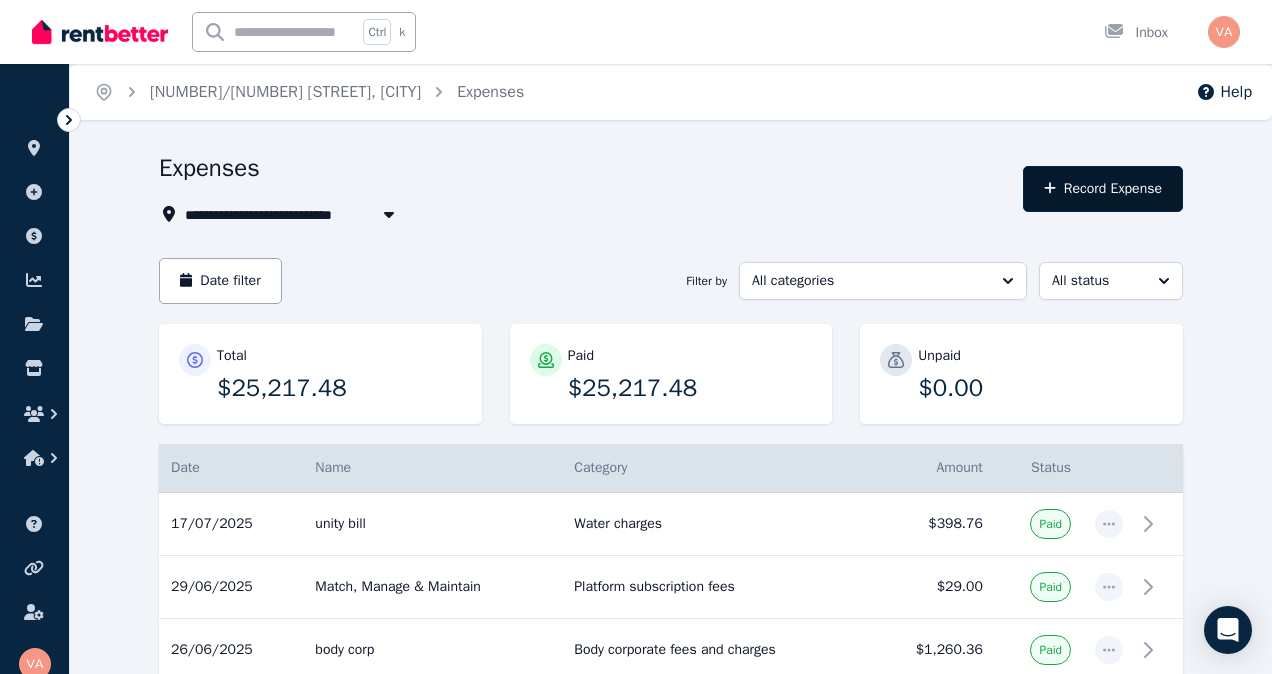 select on "**********" 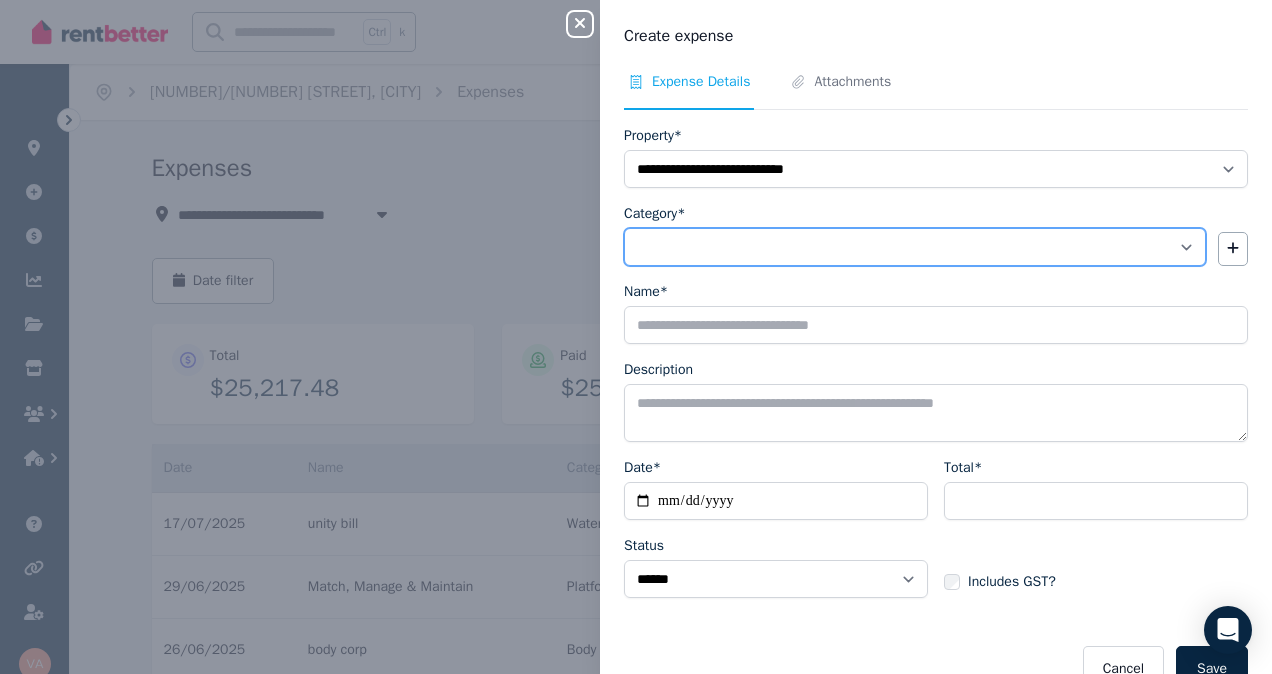 click on "**********" at bounding box center [915, 247] 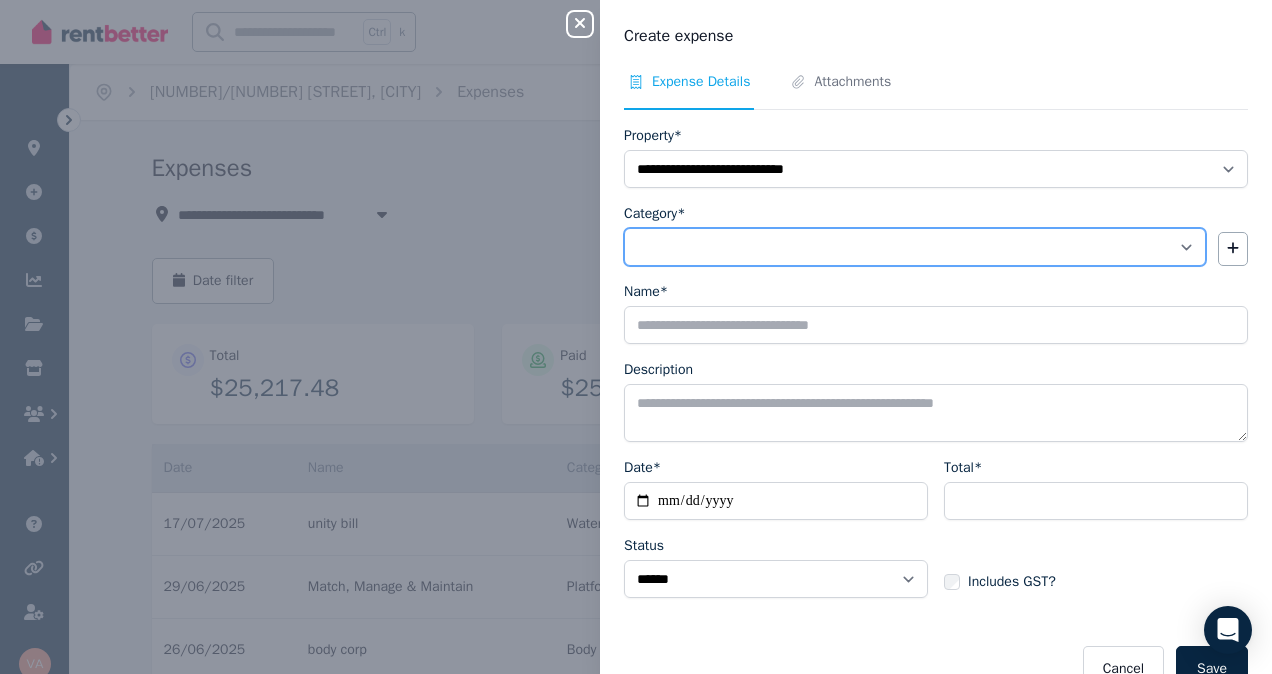 select on "**********" 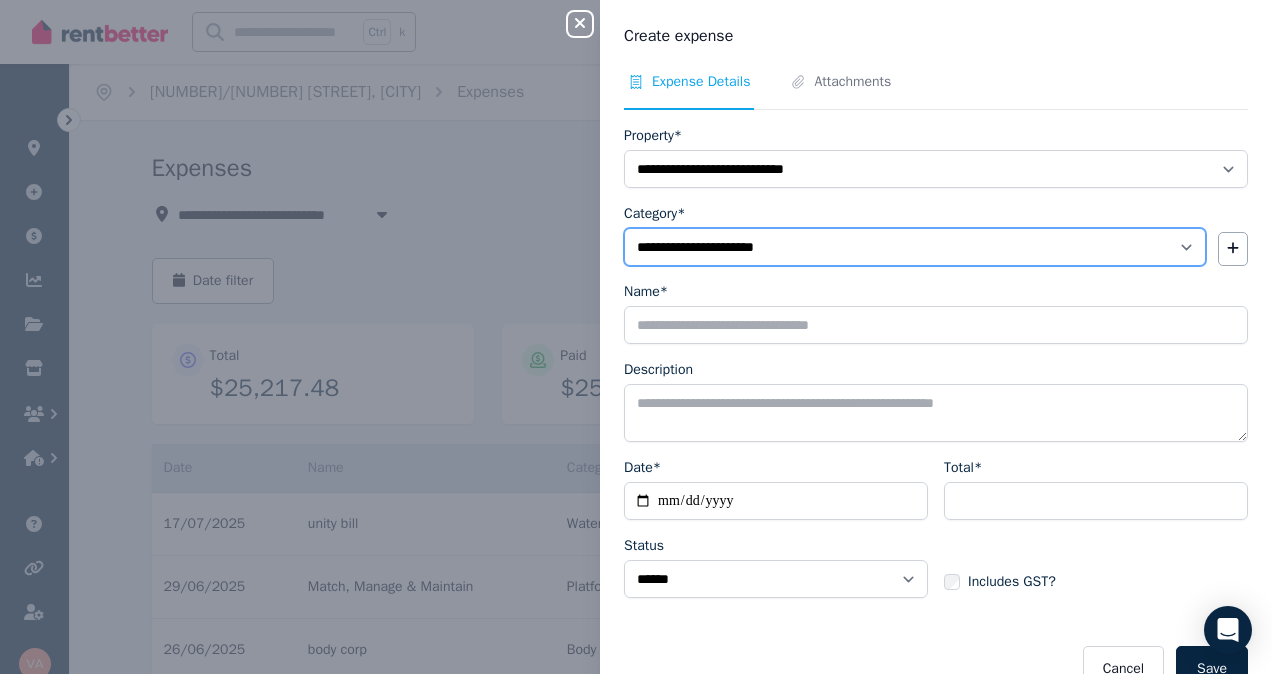 click on "**********" at bounding box center (915, 247) 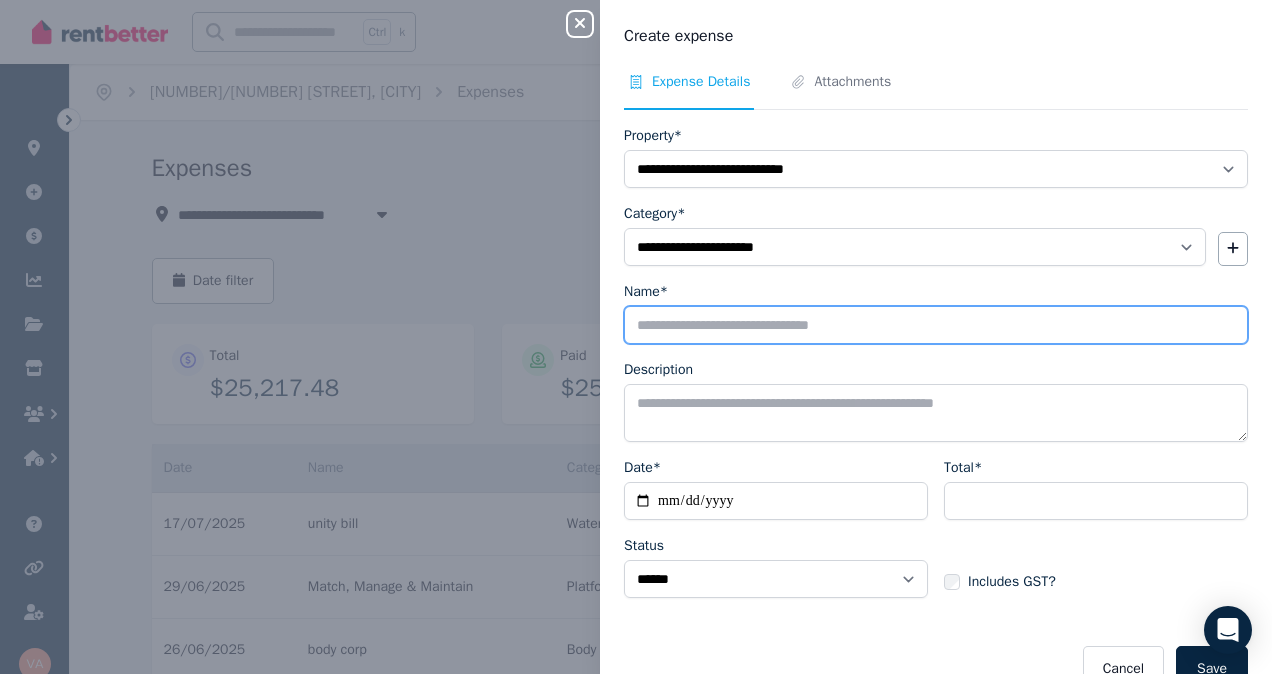 click on "Name*" at bounding box center [936, 325] 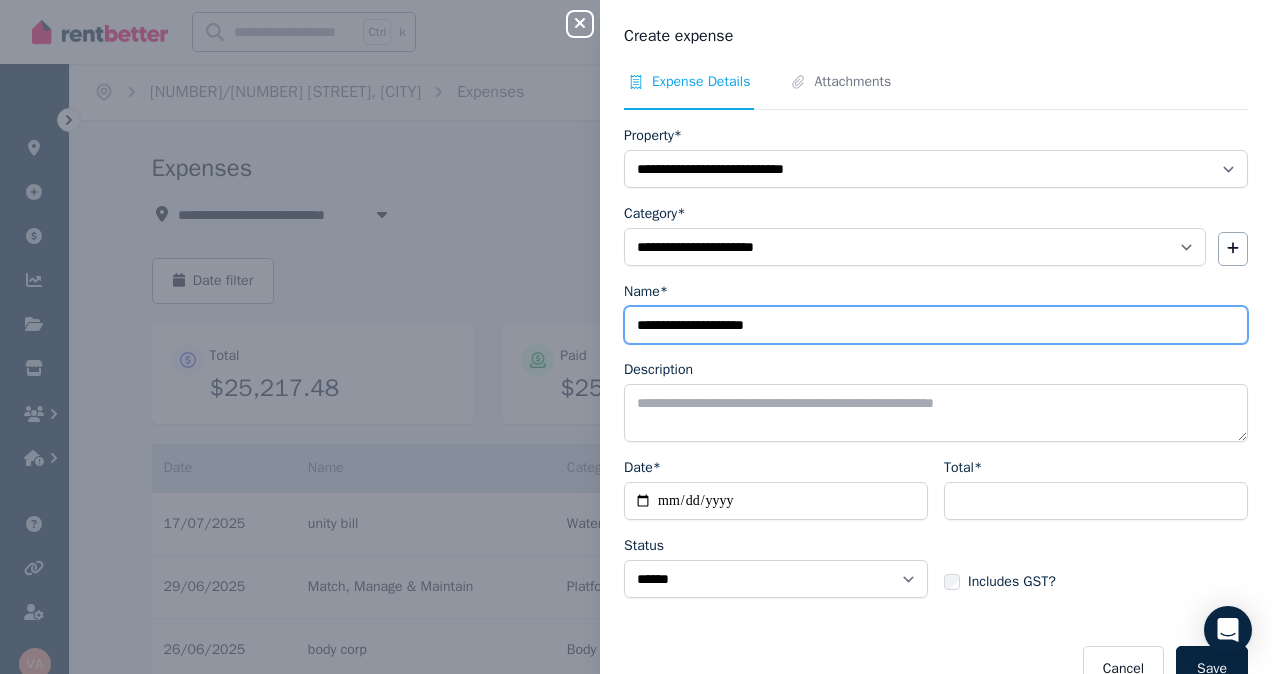 type on "**********" 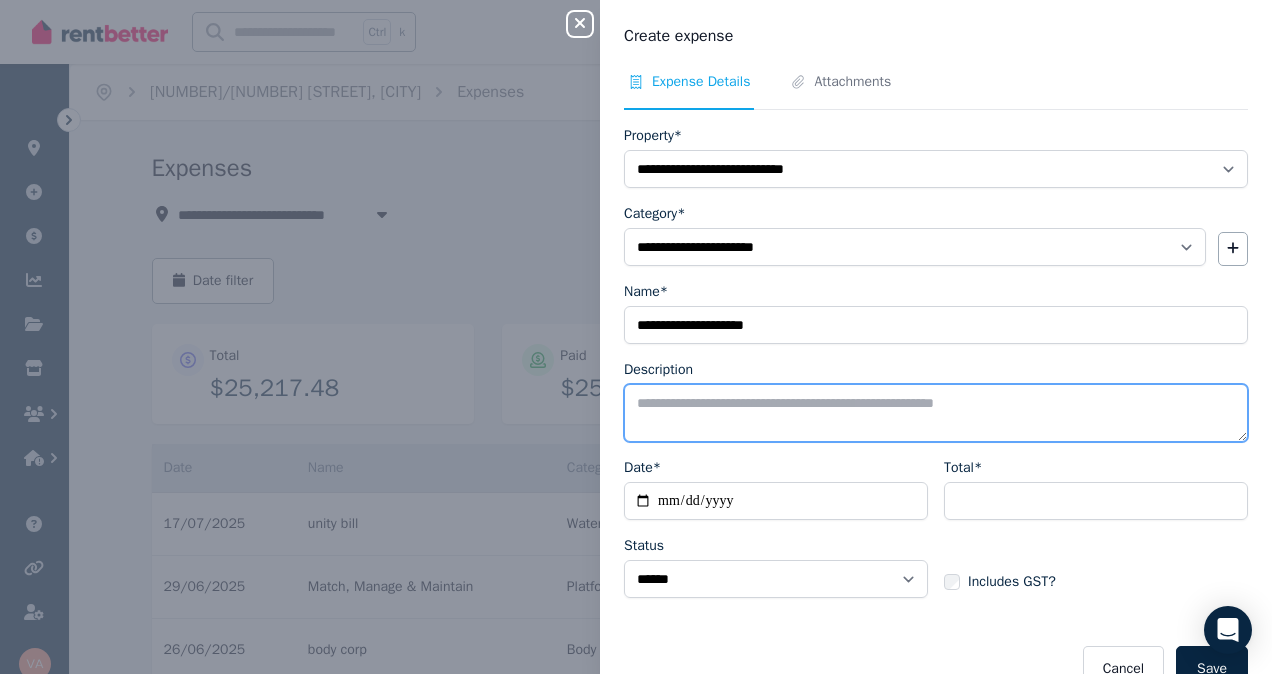 click on "Description" at bounding box center [936, 413] 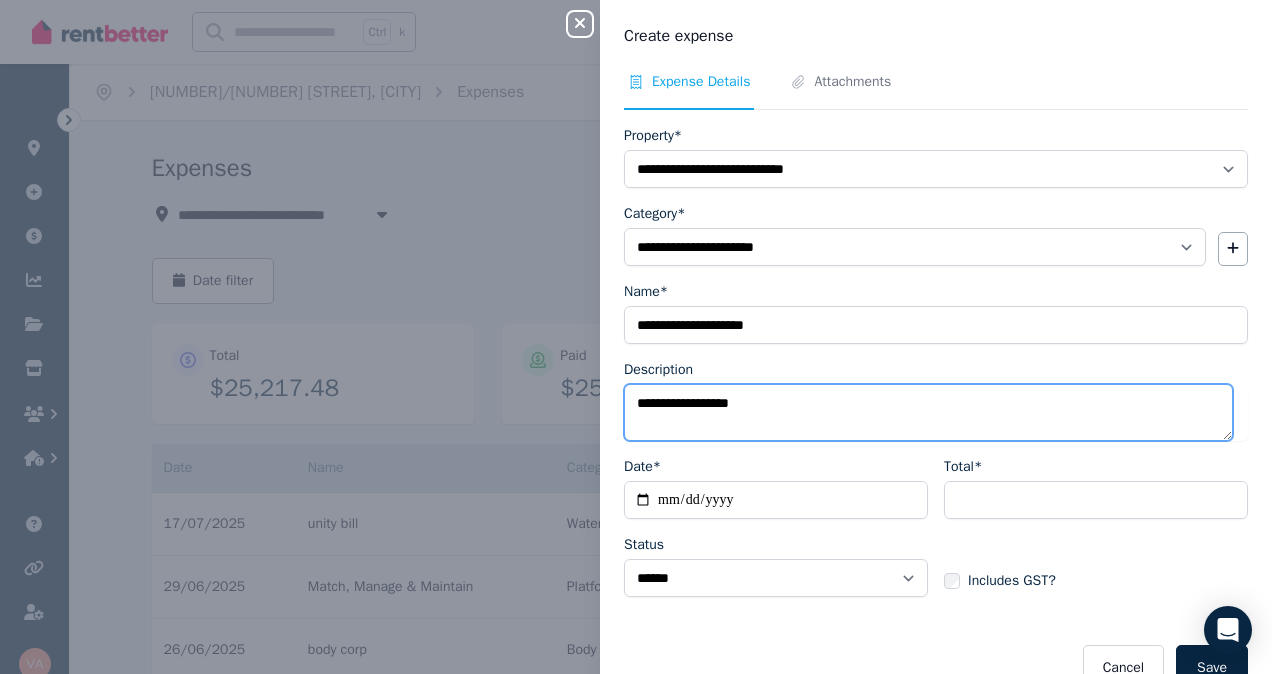 type on "**********" 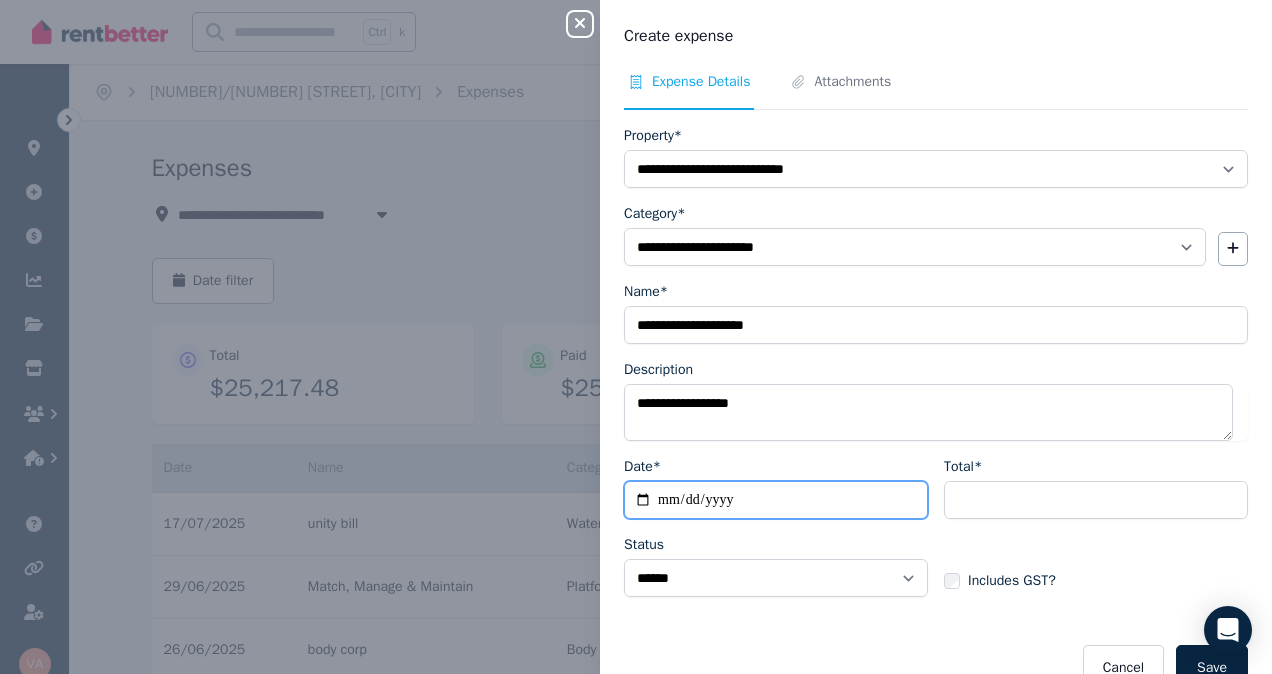 click on "Date*" at bounding box center [776, 500] 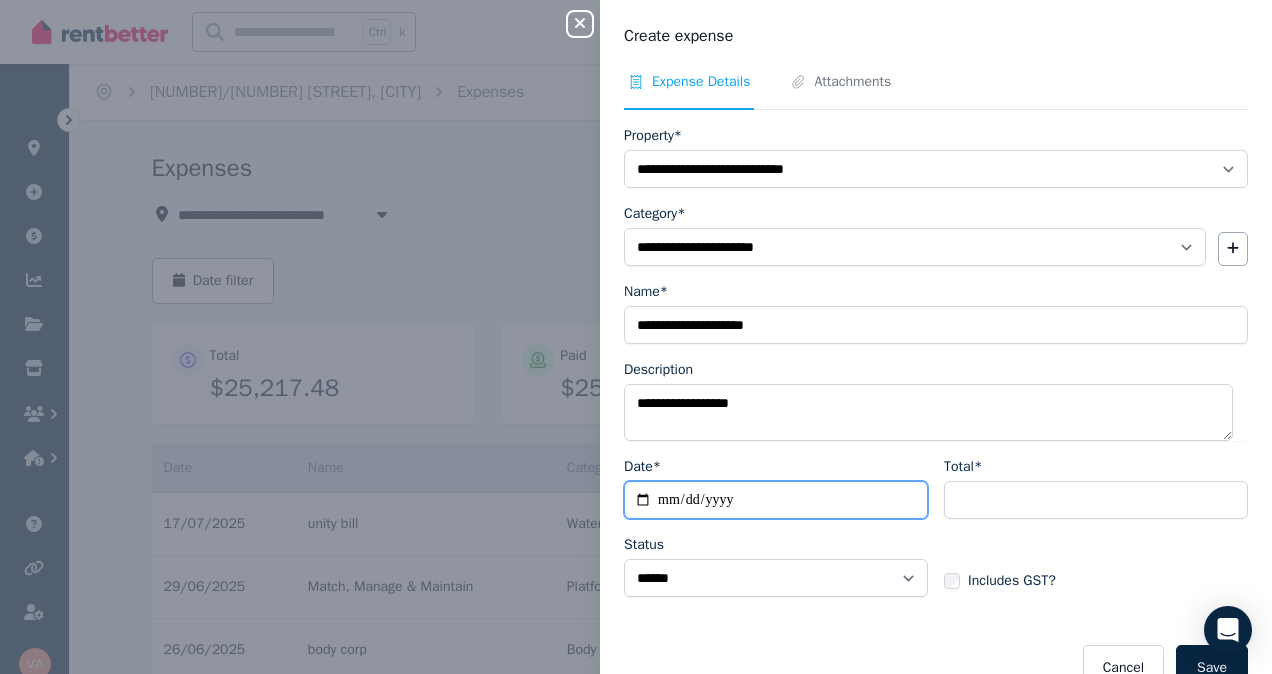 type on "**********" 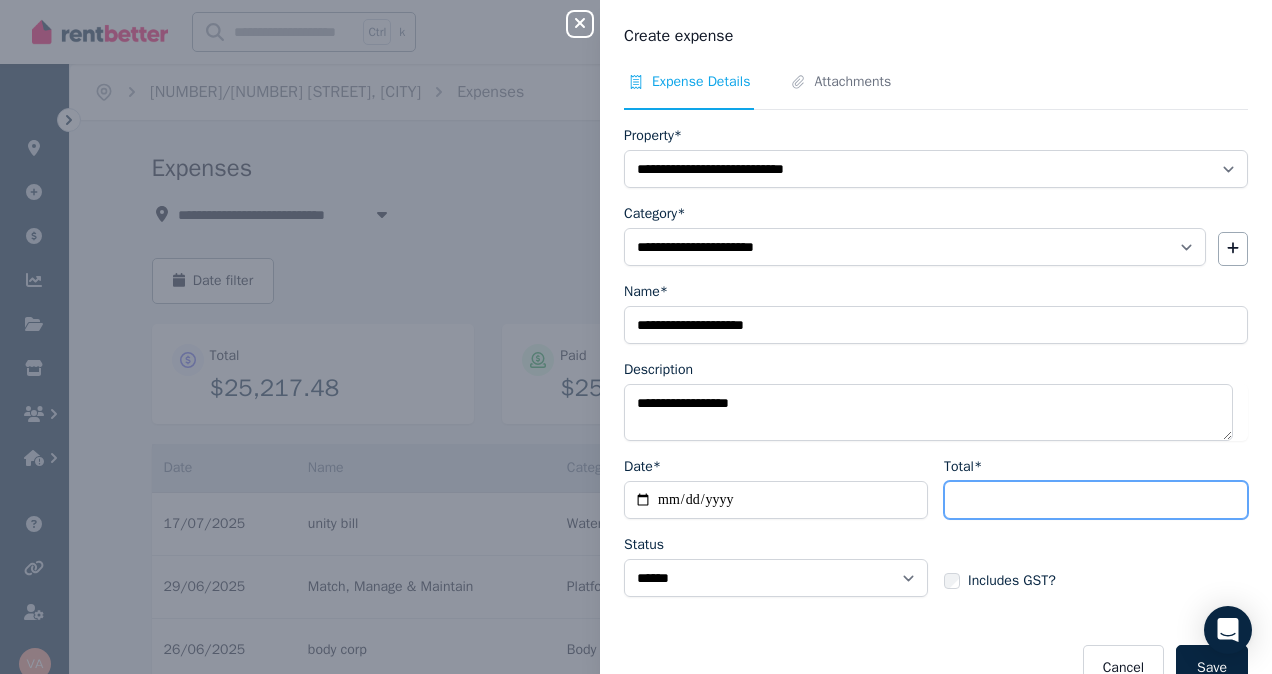 click on "Total*" at bounding box center [1096, 500] 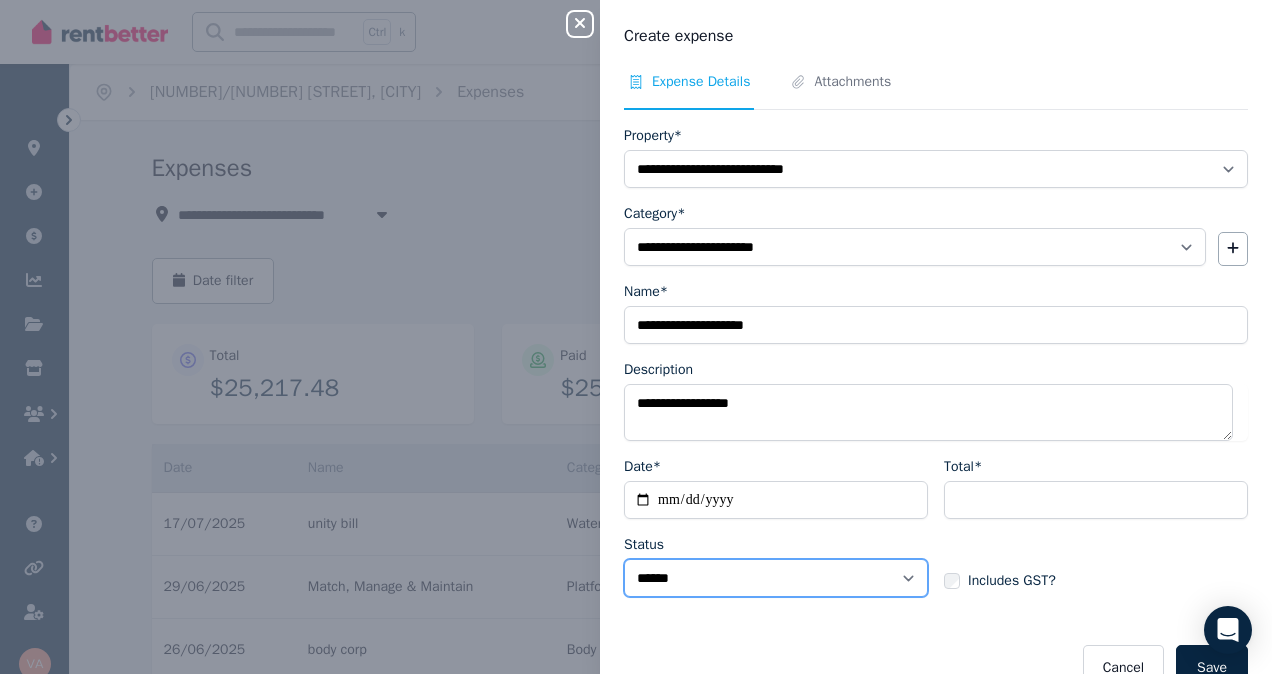 click on "****** ****" at bounding box center (776, 578) 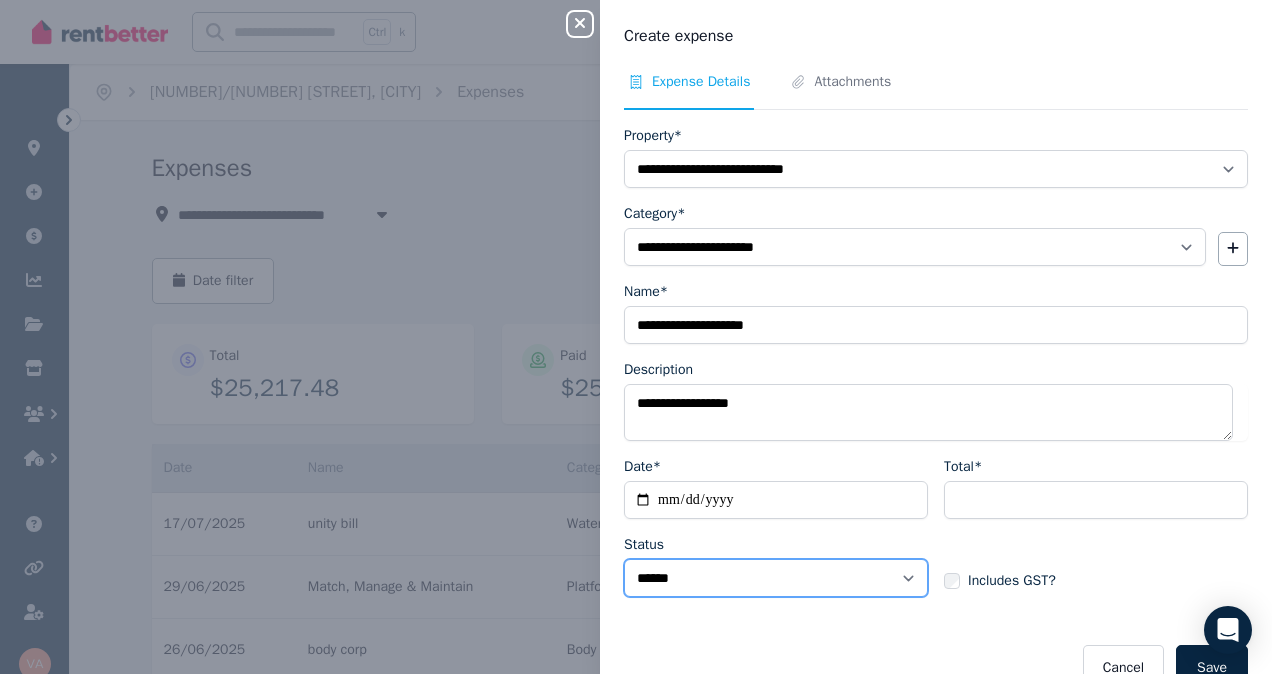 select on "**********" 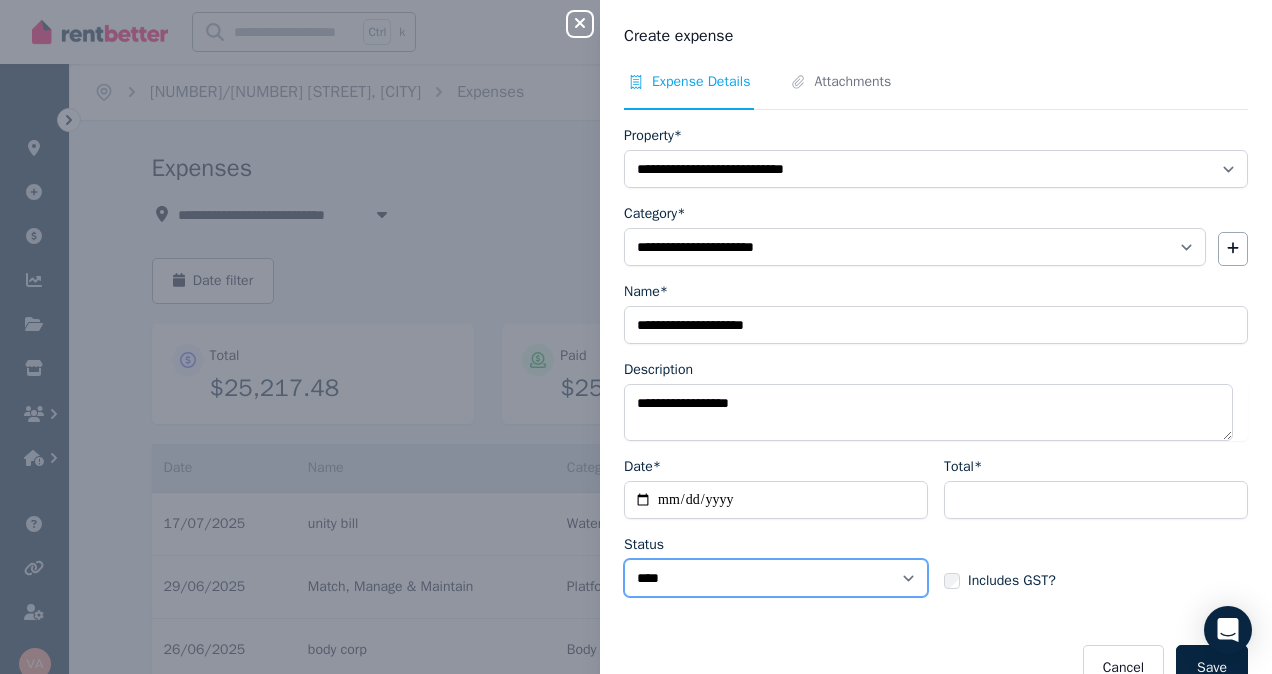 click on "****** ****" at bounding box center (776, 578) 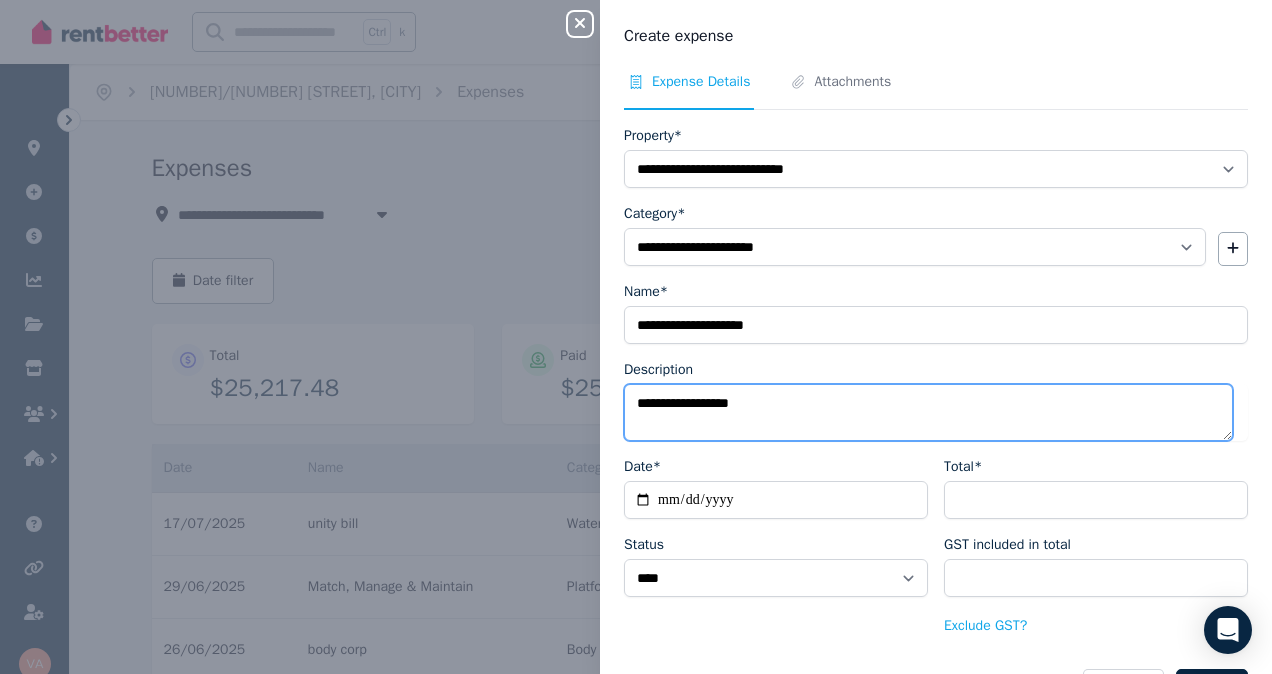 click on "**********" at bounding box center (928, 412) 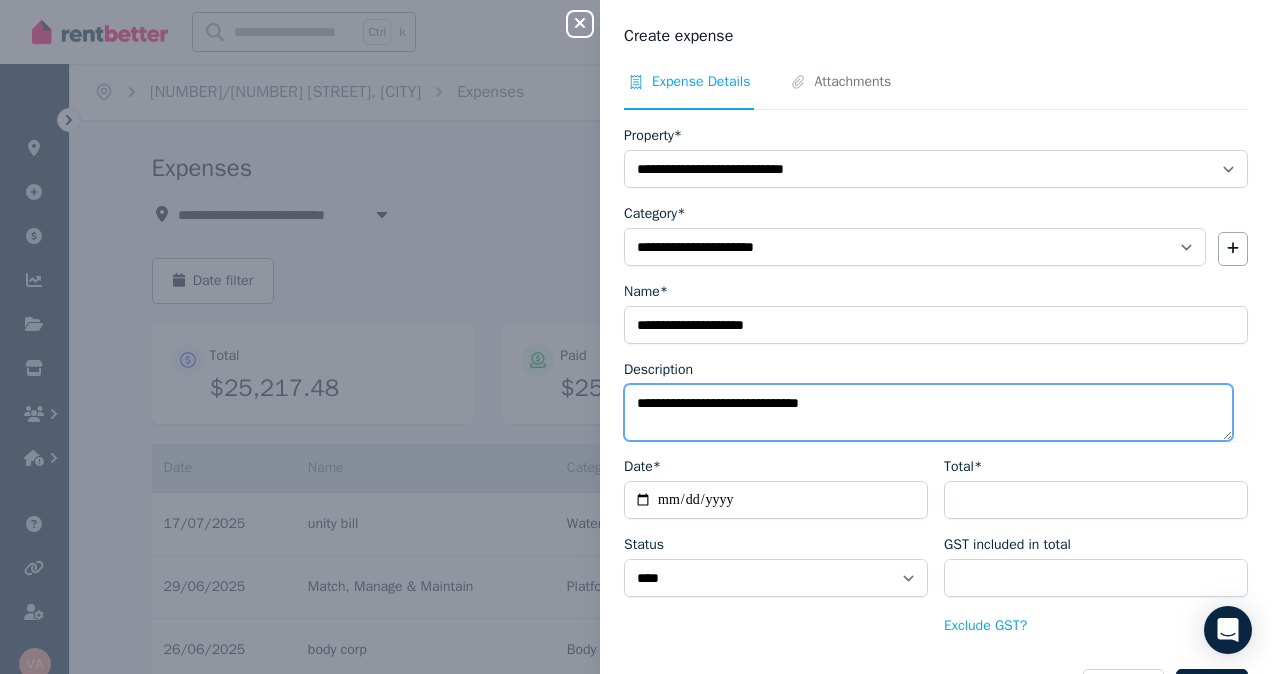 click on "**********" at bounding box center (928, 412) 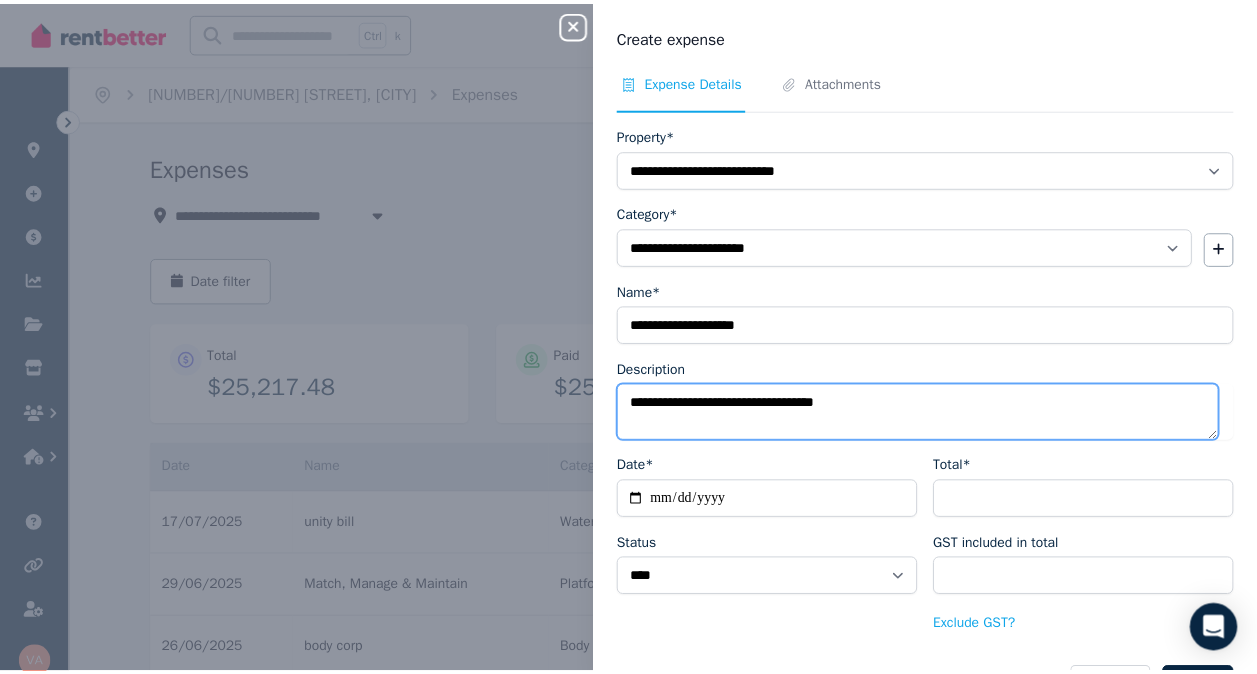 scroll, scrollTop: 61, scrollLeft: 0, axis: vertical 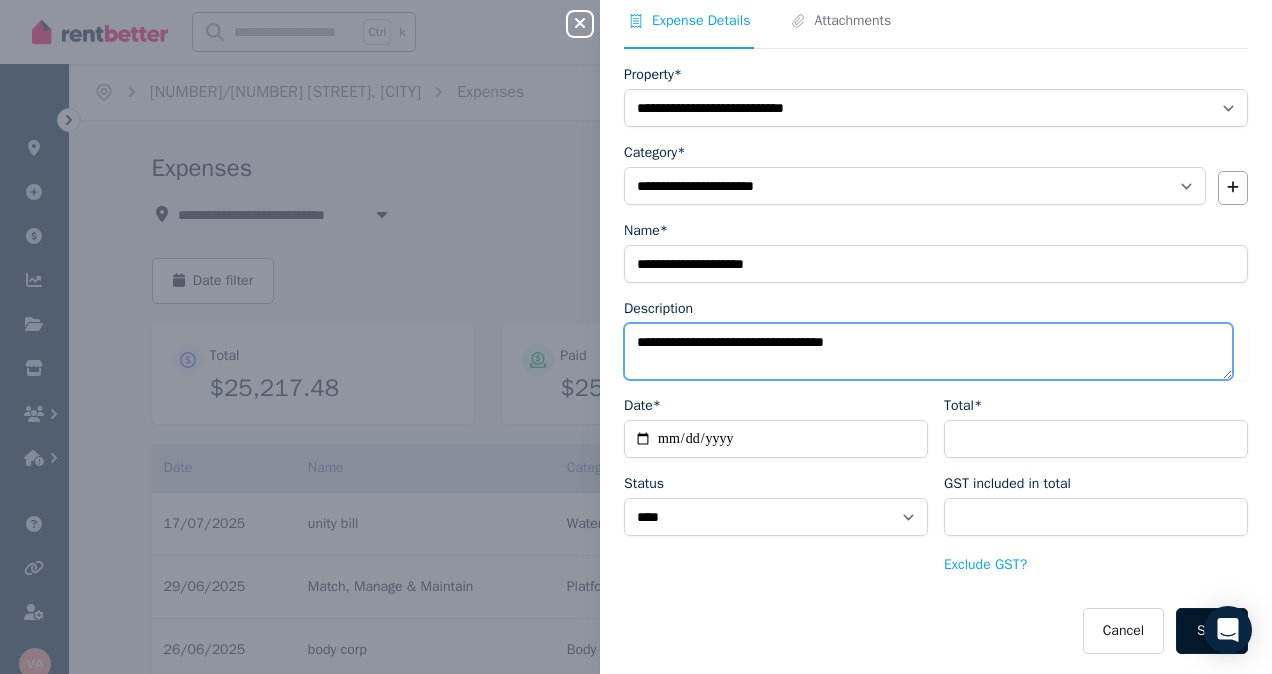 type on "**********" 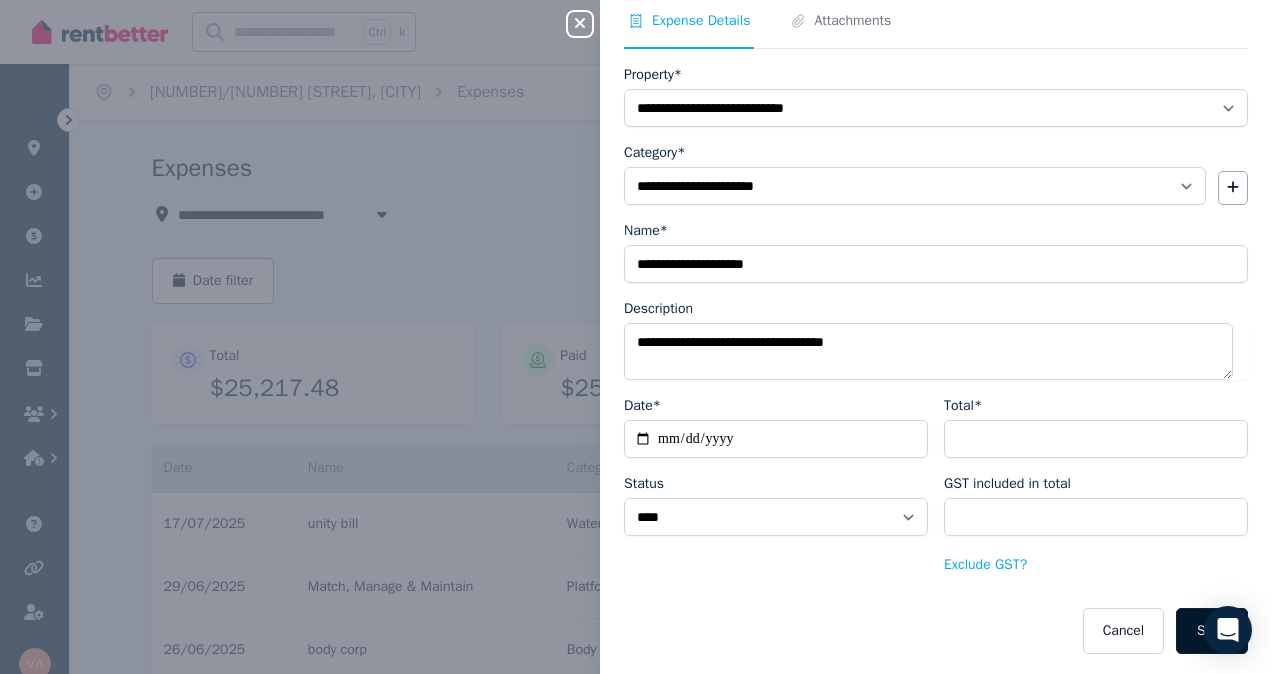 click on "Save" at bounding box center [1212, 631] 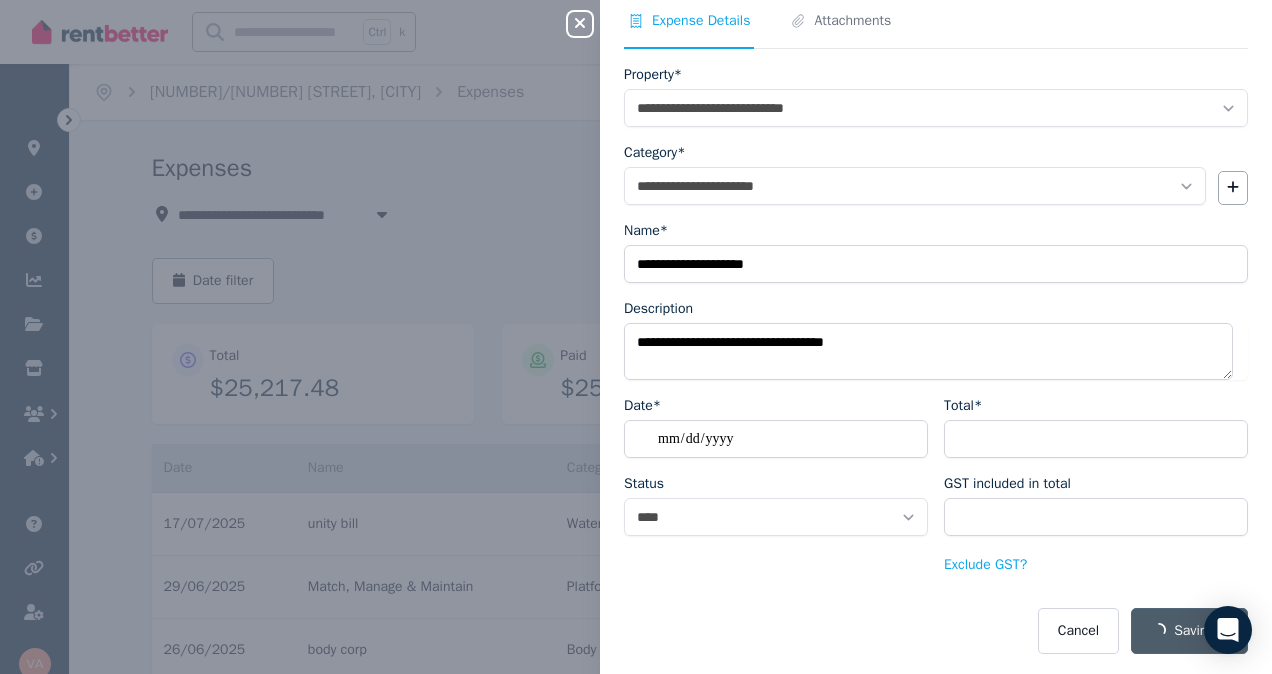 select on "**********" 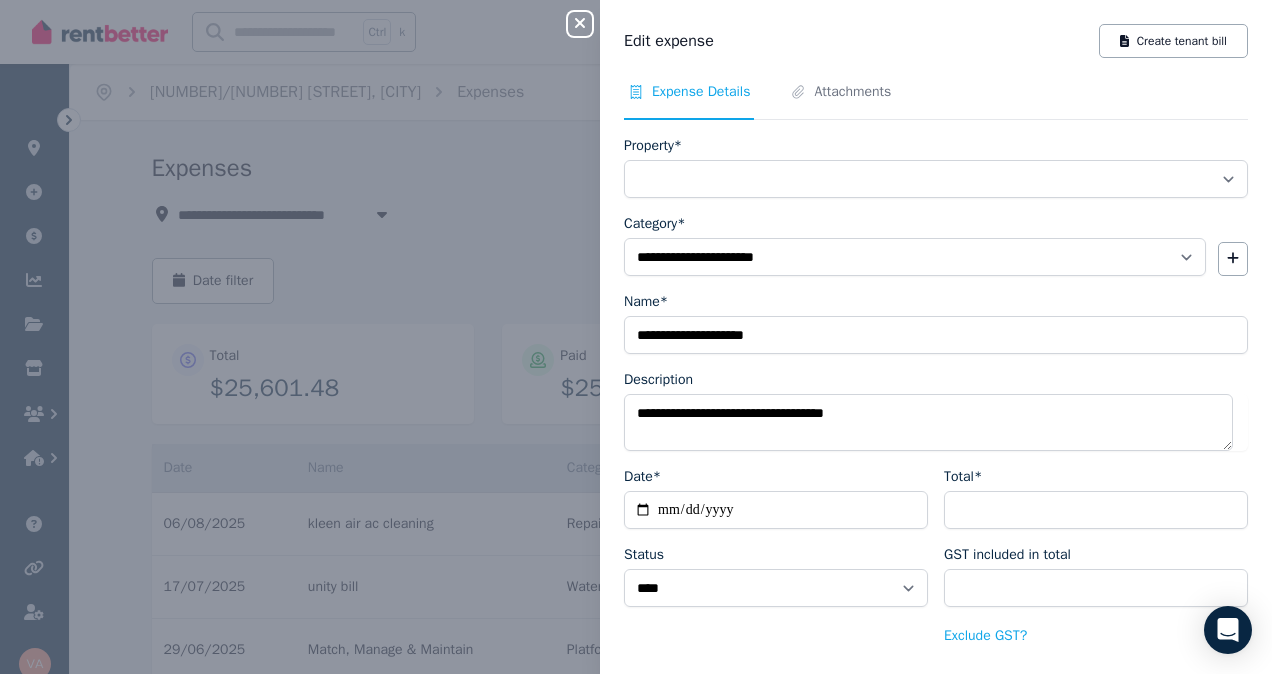 select on "**********" 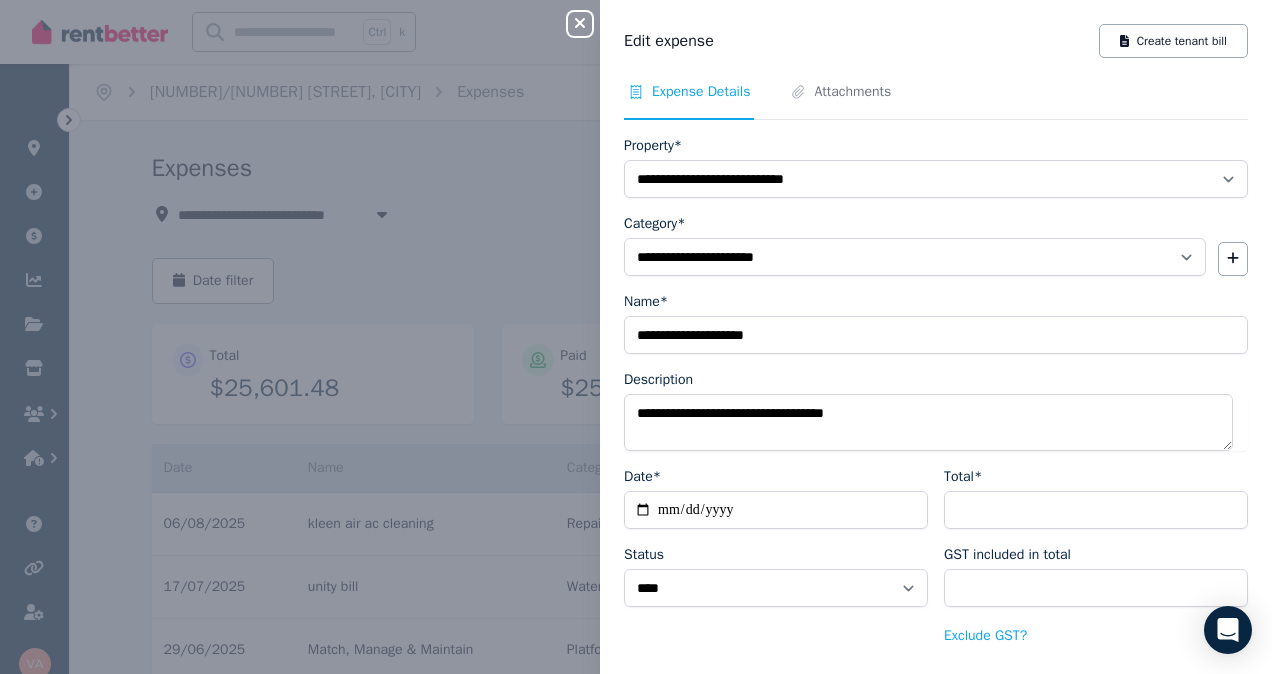 click 